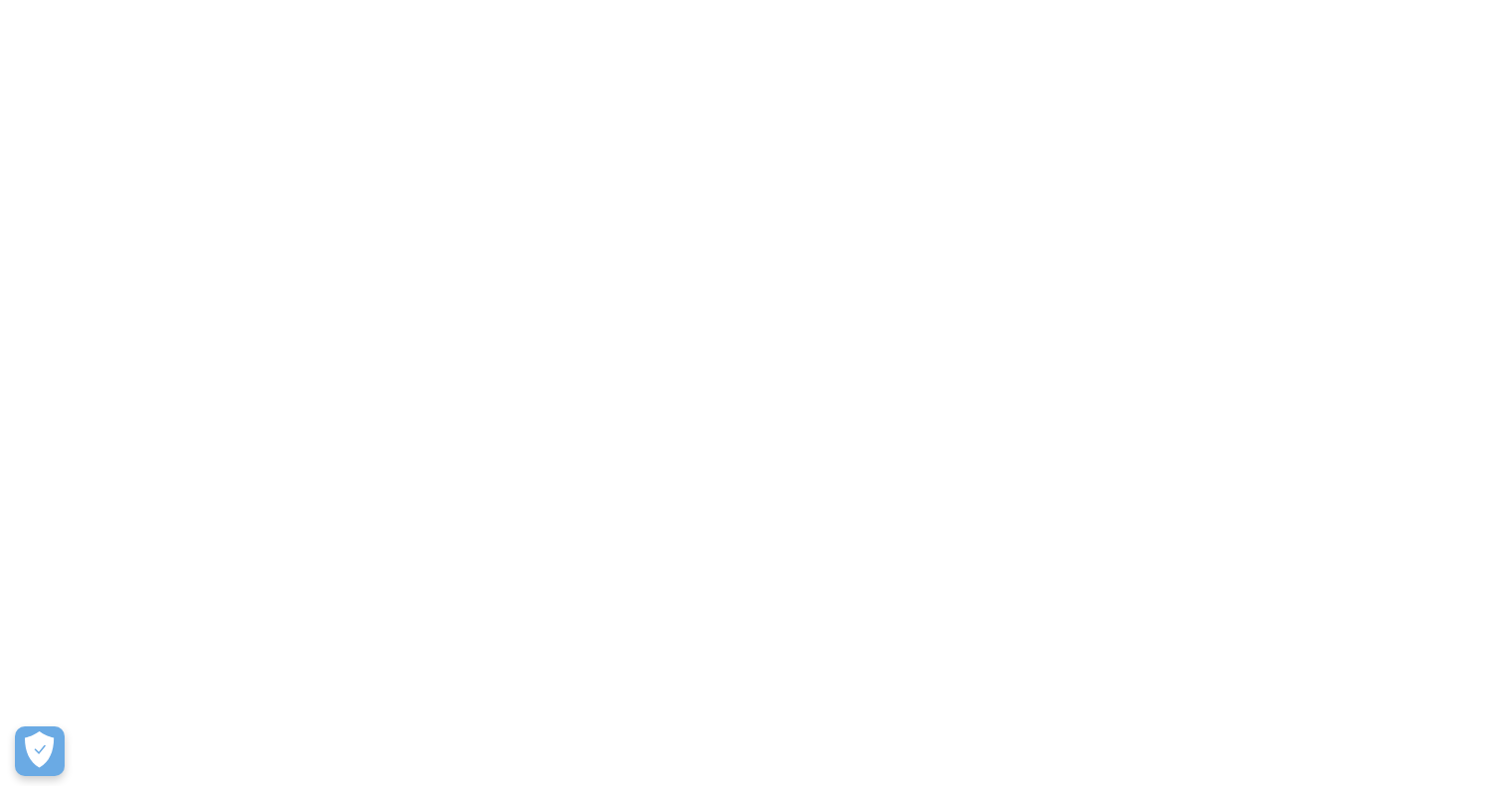 scroll, scrollTop: 0, scrollLeft: 0, axis: both 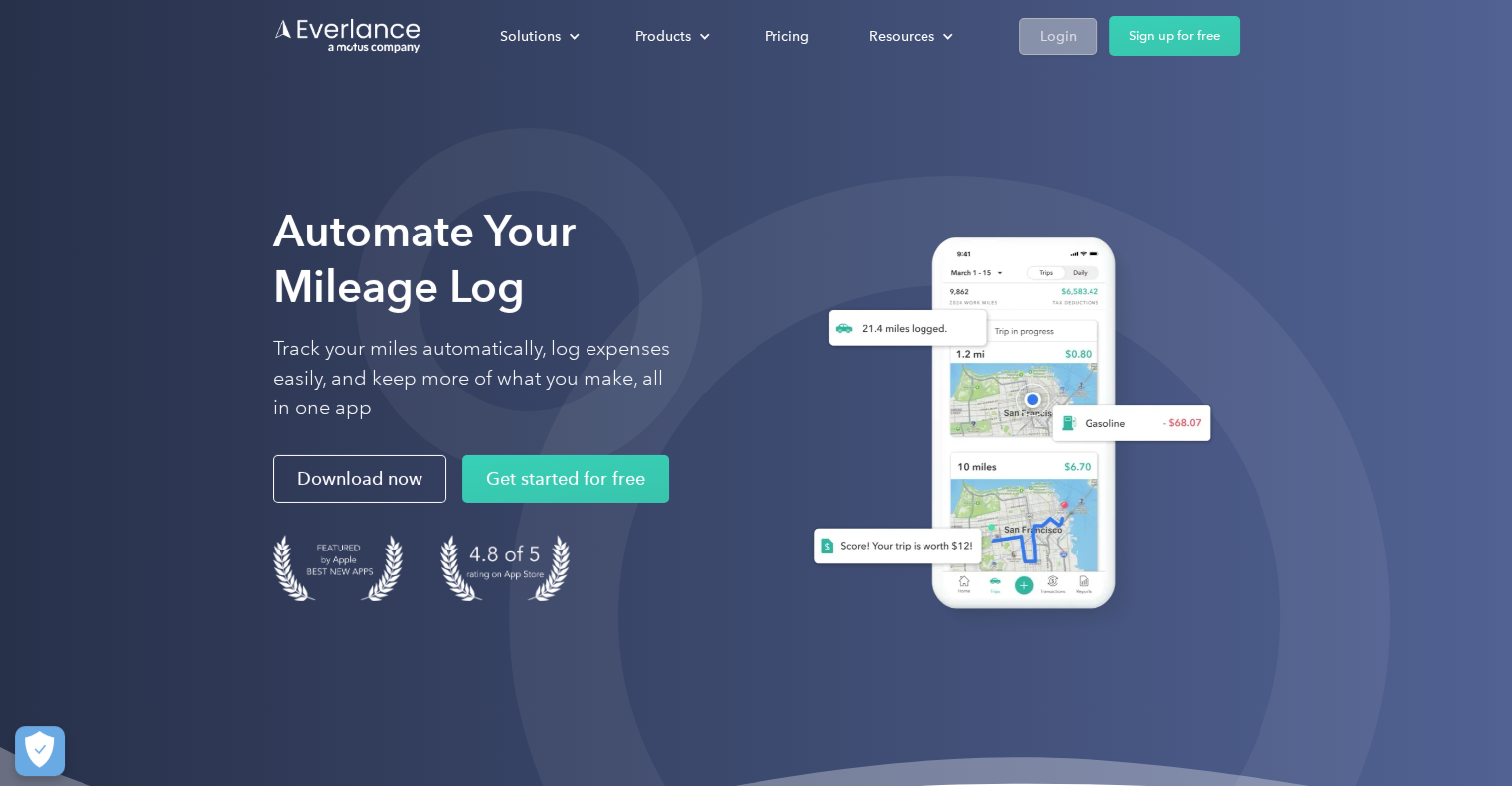 click on "Login" at bounding box center (1058, 36) 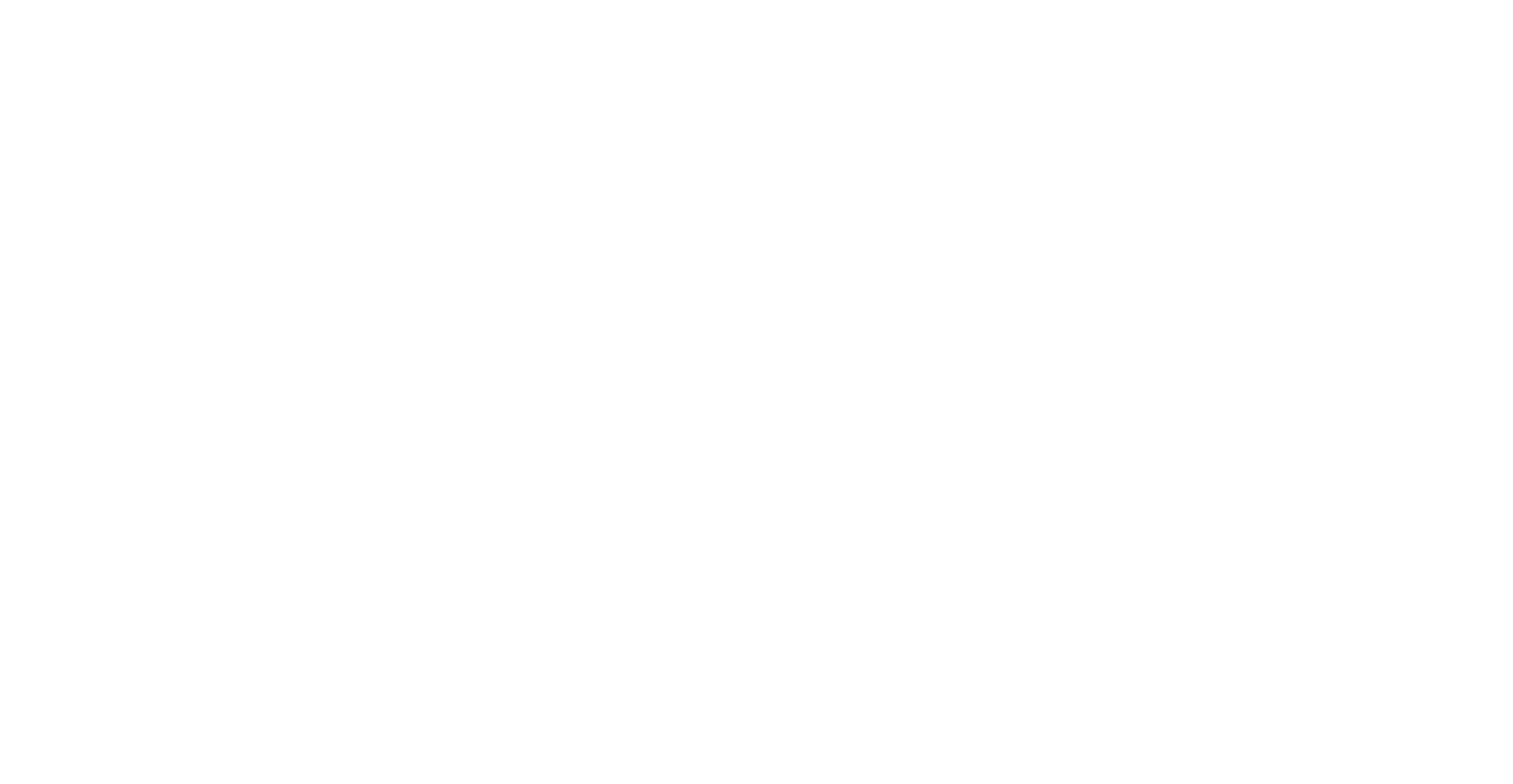 scroll, scrollTop: 0, scrollLeft: 0, axis: both 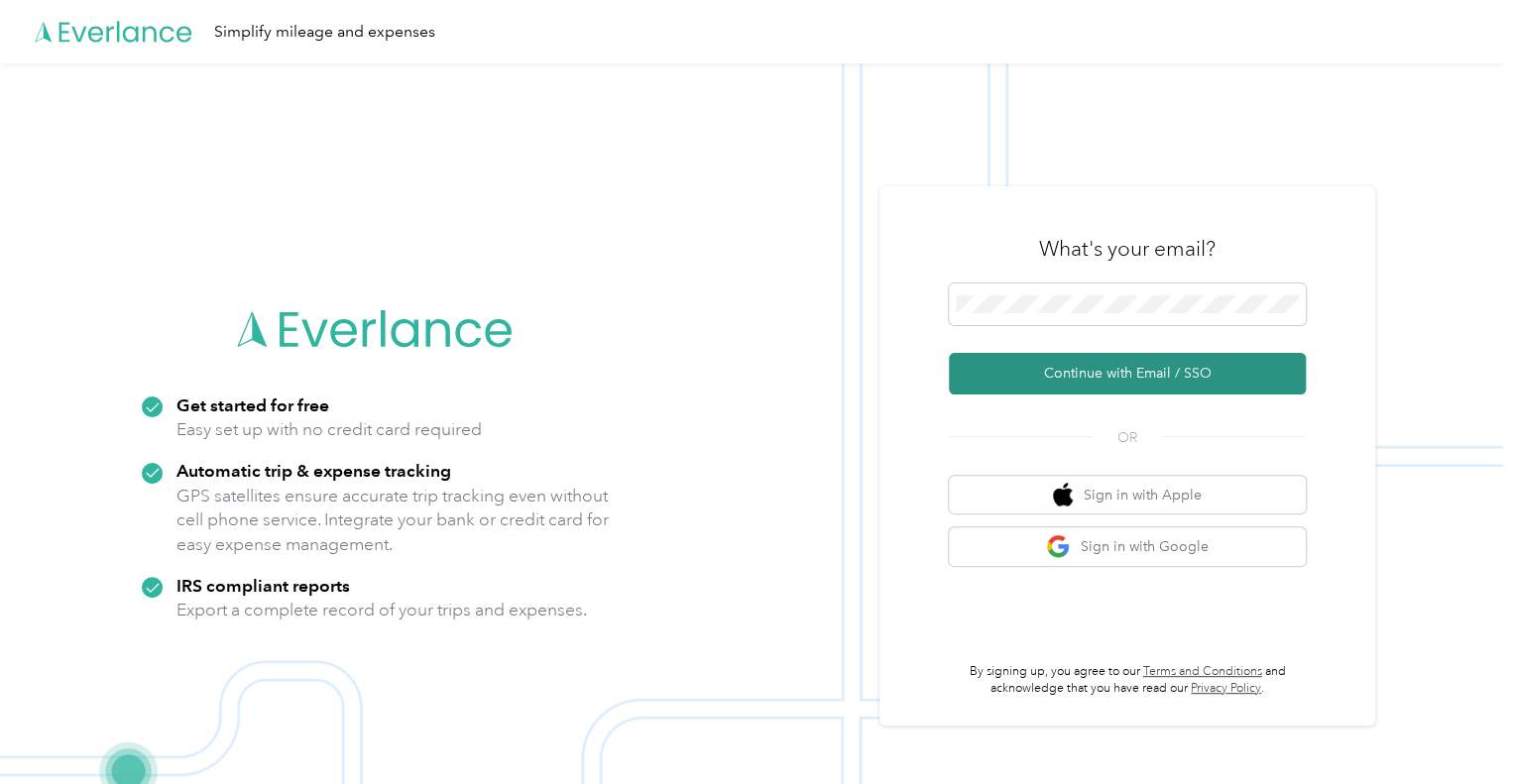 click on "Continue with Email / SSO" at bounding box center [1127, 374] 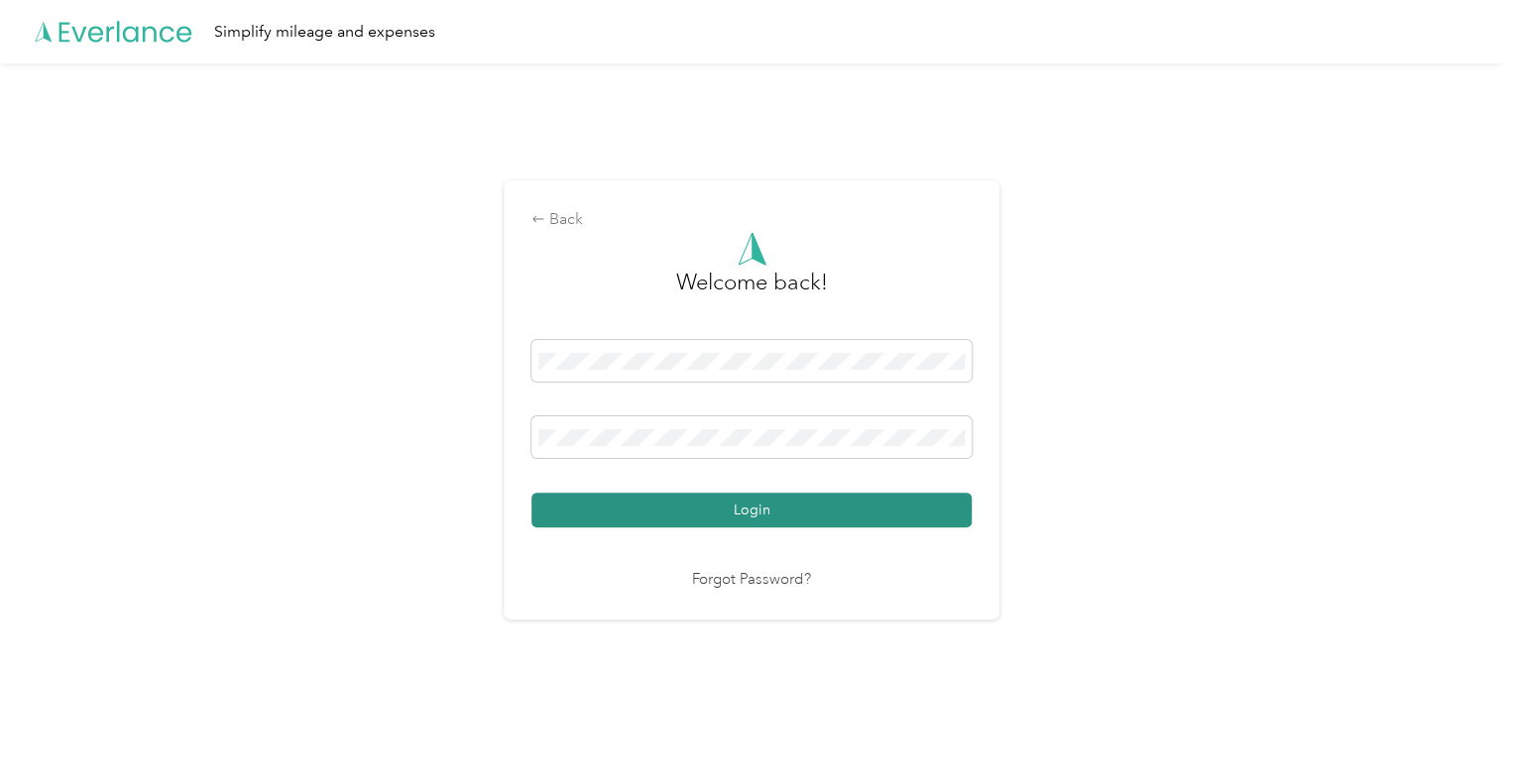 click on "Login" at bounding box center [752, 509] 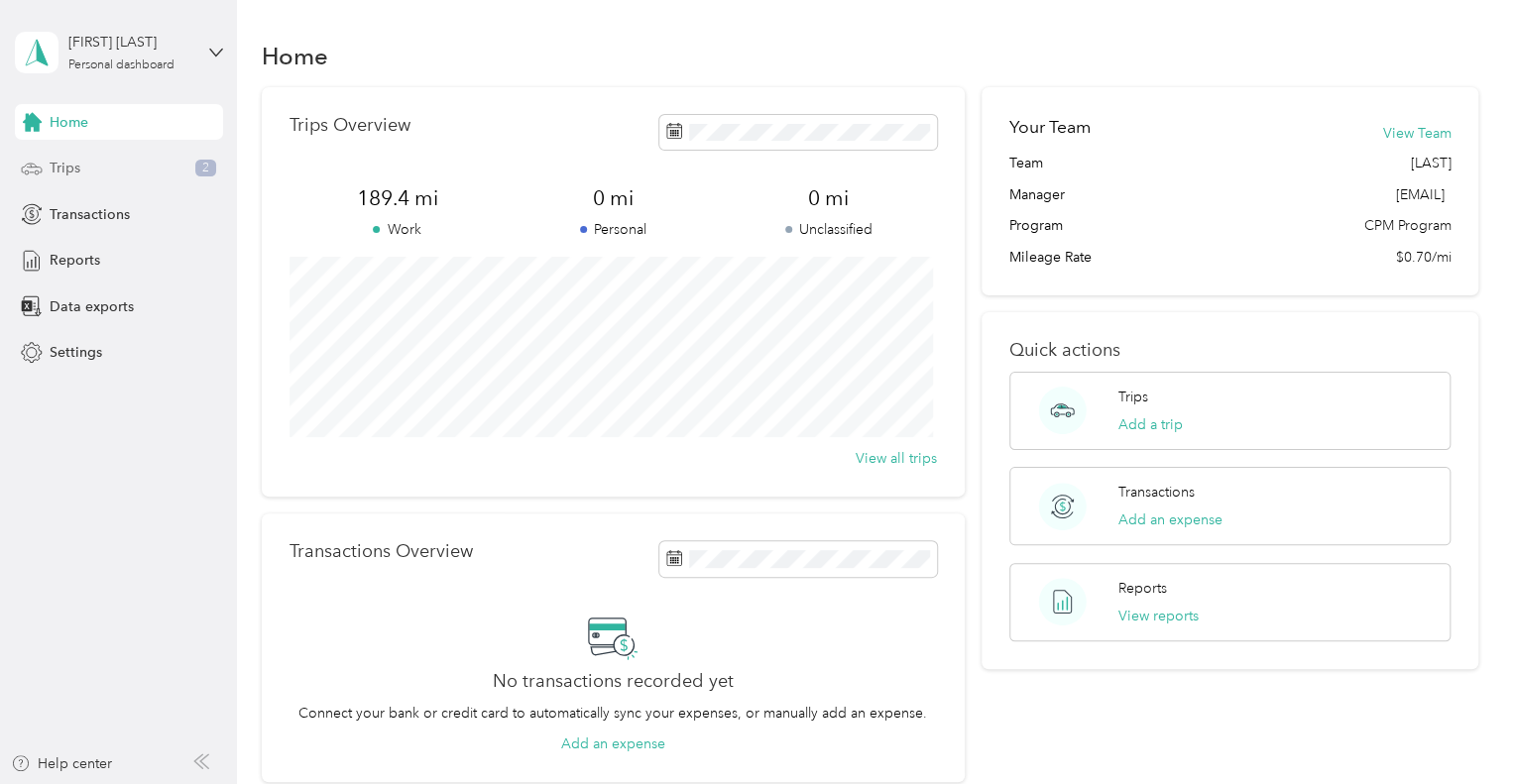 click on "Trips 2" at bounding box center (119, 168) 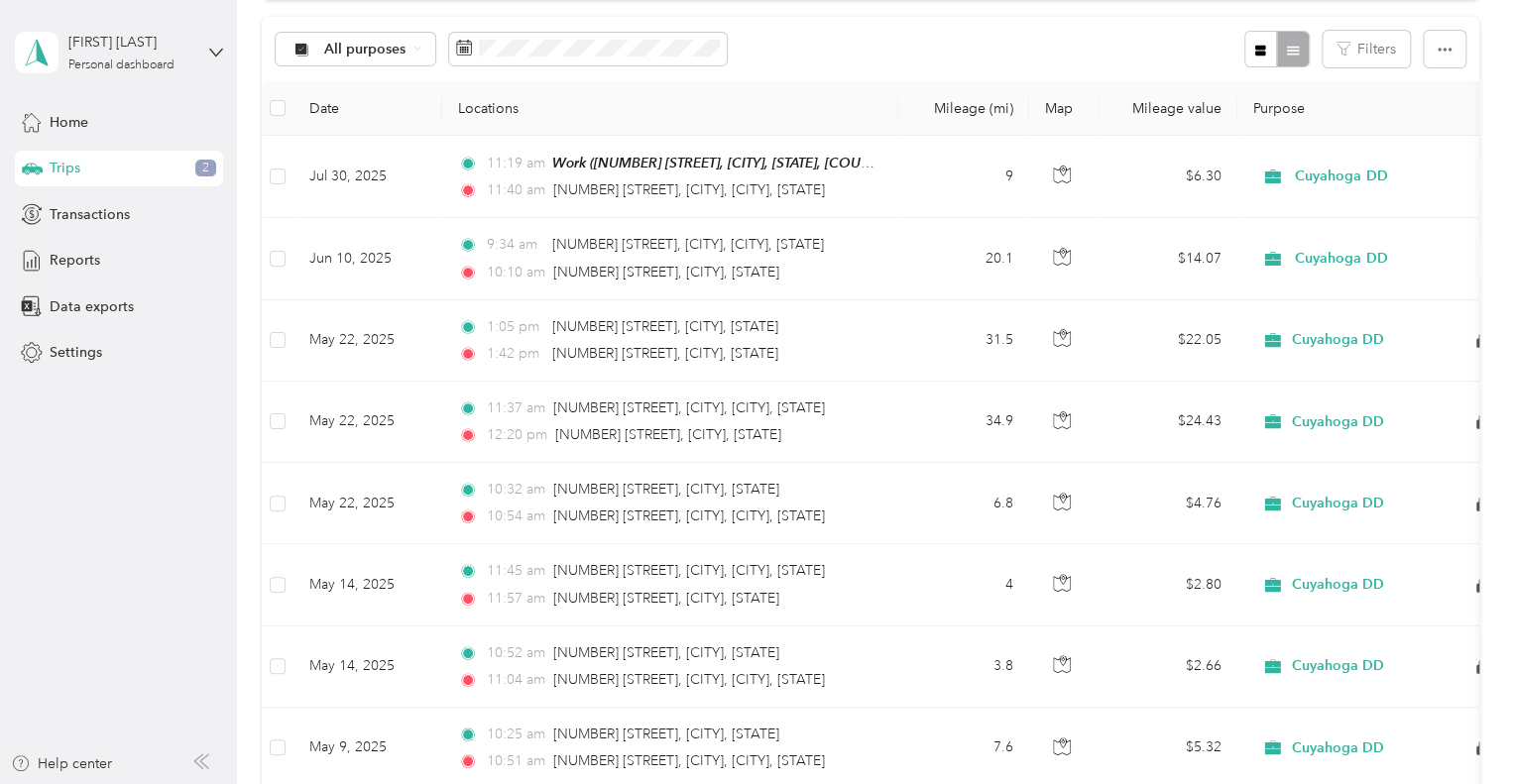 scroll, scrollTop: 0, scrollLeft: 0, axis: both 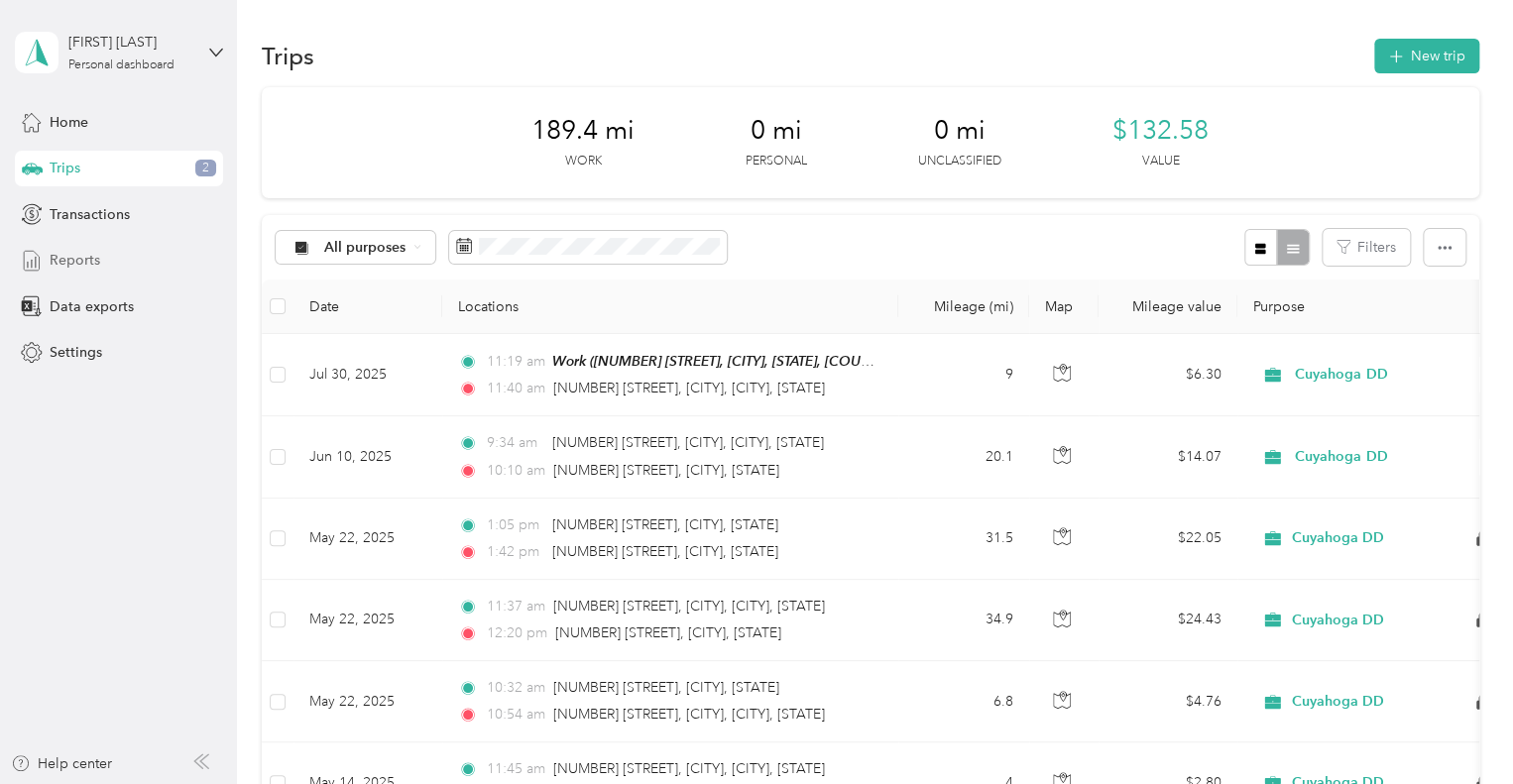 click on "Reports" at bounding box center [74, 260] 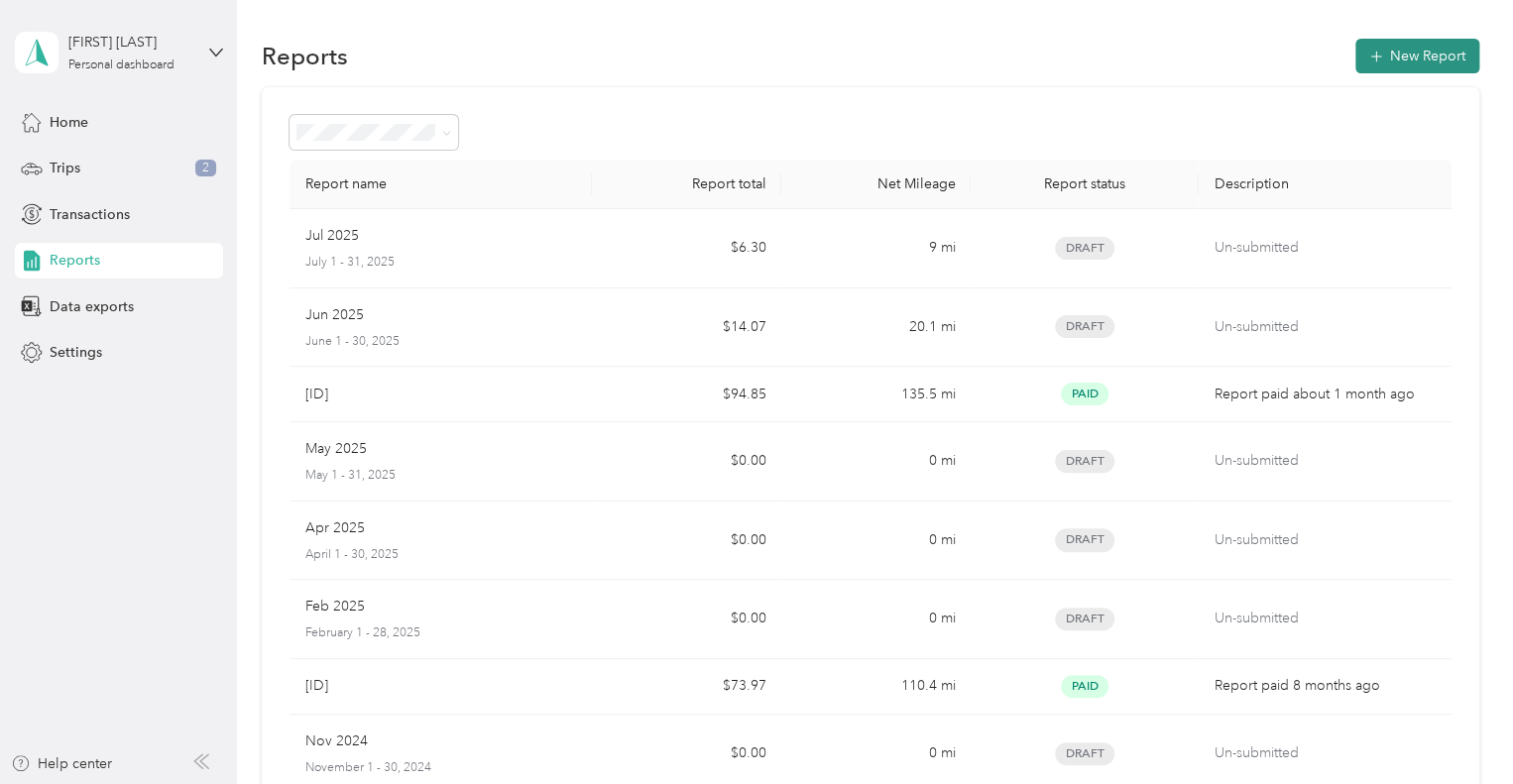 click 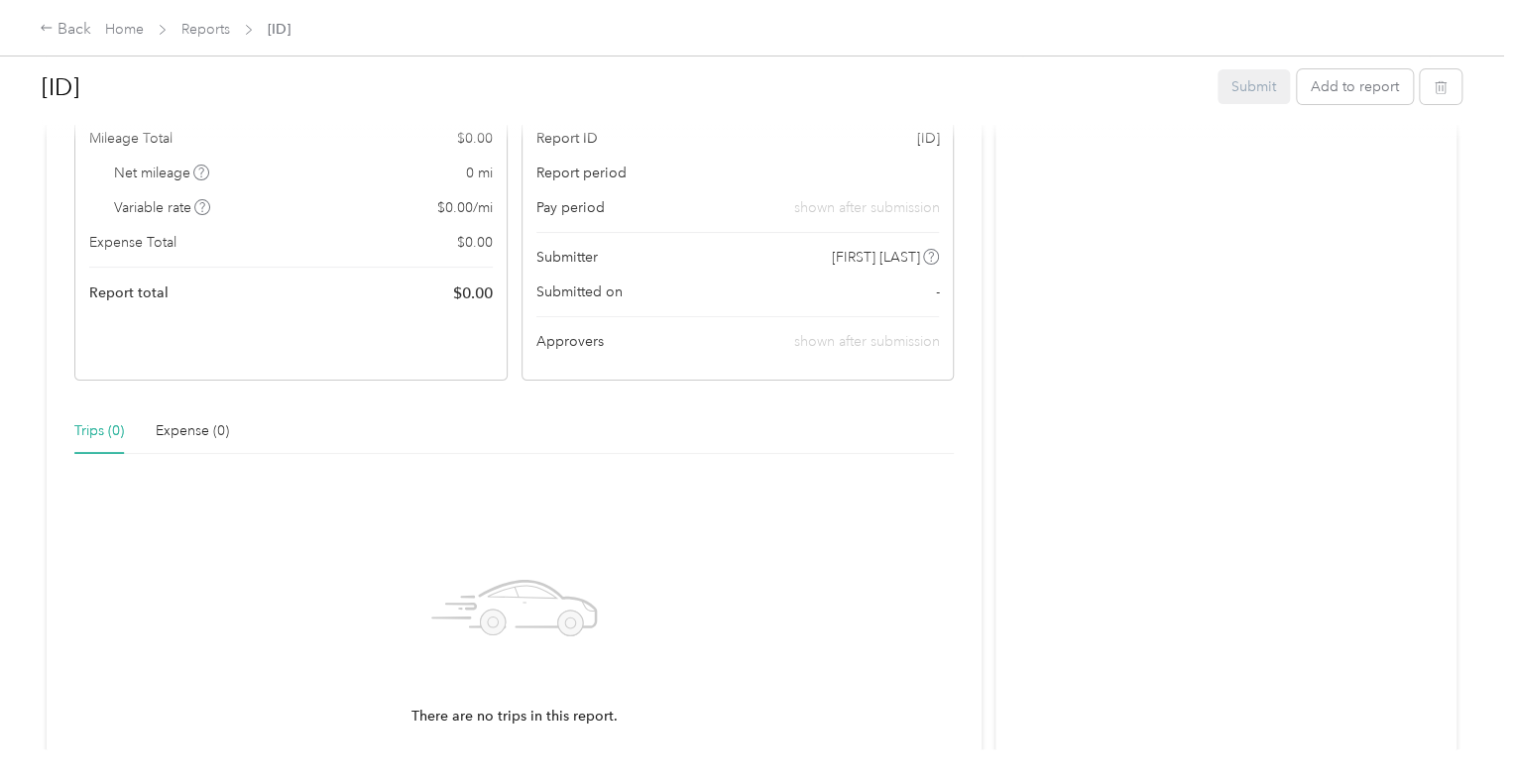 scroll, scrollTop: 385, scrollLeft: 0, axis: vertical 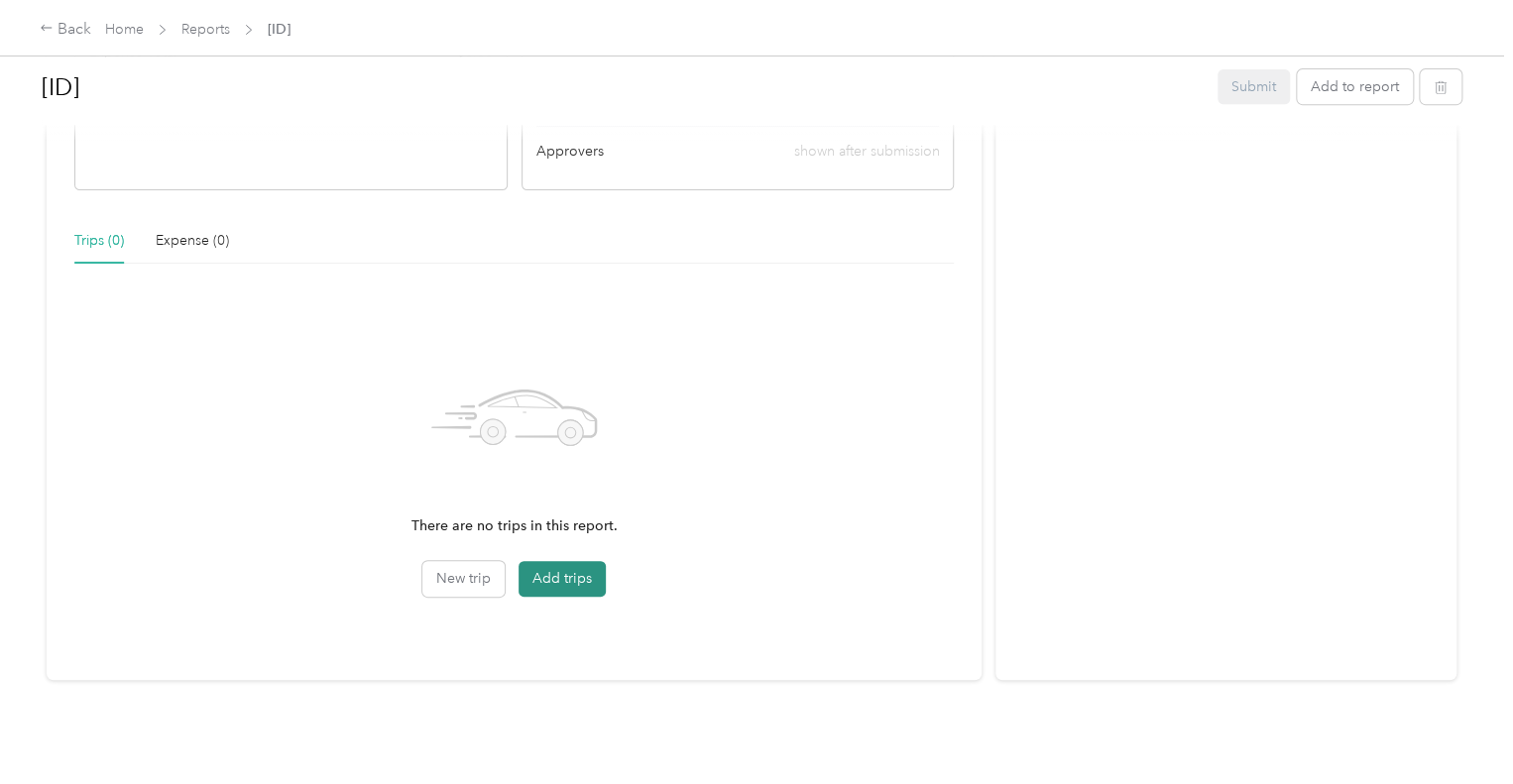 click on "Add trips" at bounding box center [562, 579] 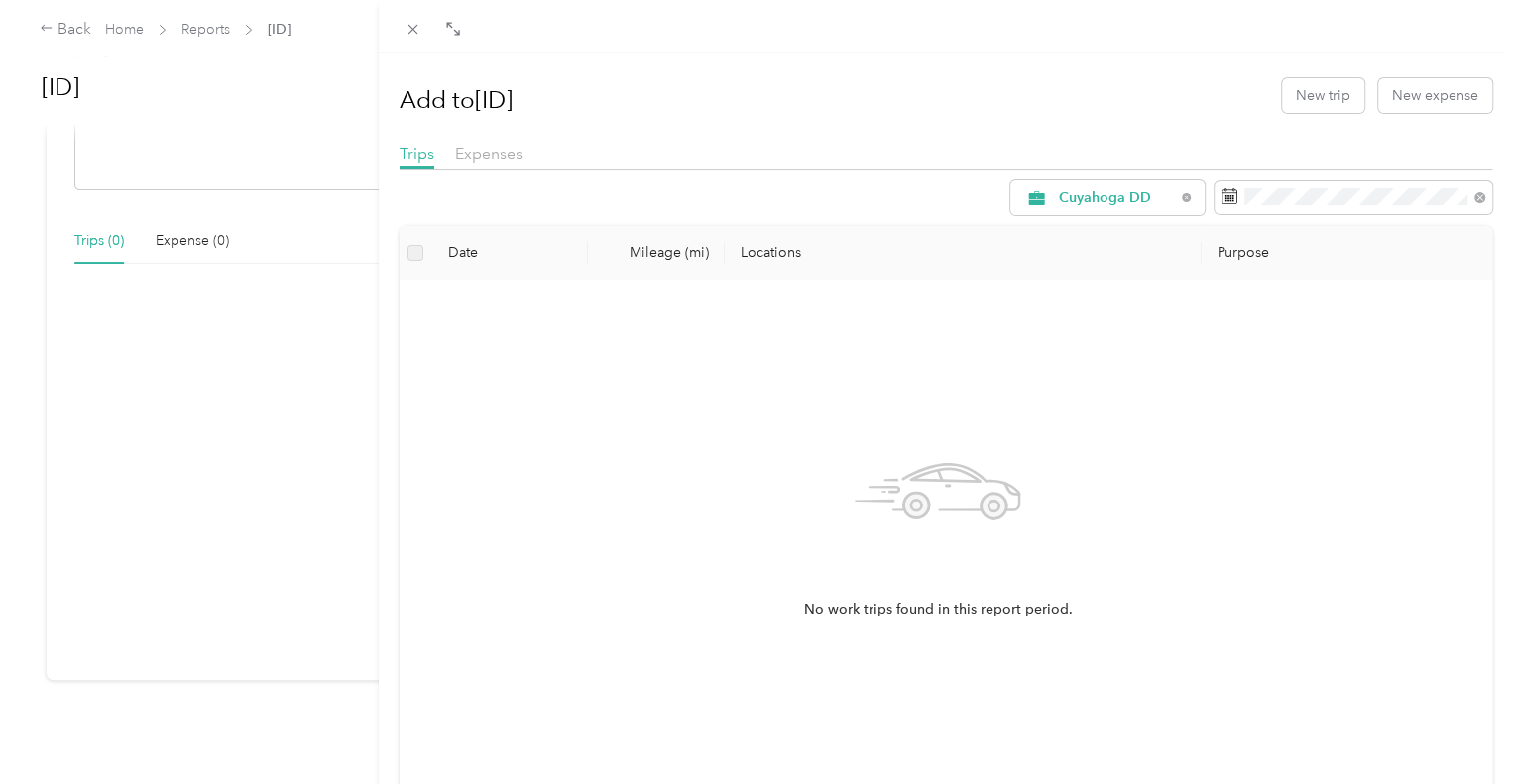 click on "Add to  184F2F6BE-0052 New trip New expense Trips Expenses Cuyahoga DD Date Mileage (mi) Locations Purpose           No work trips found in this report period." at bounding box center [756, 392] 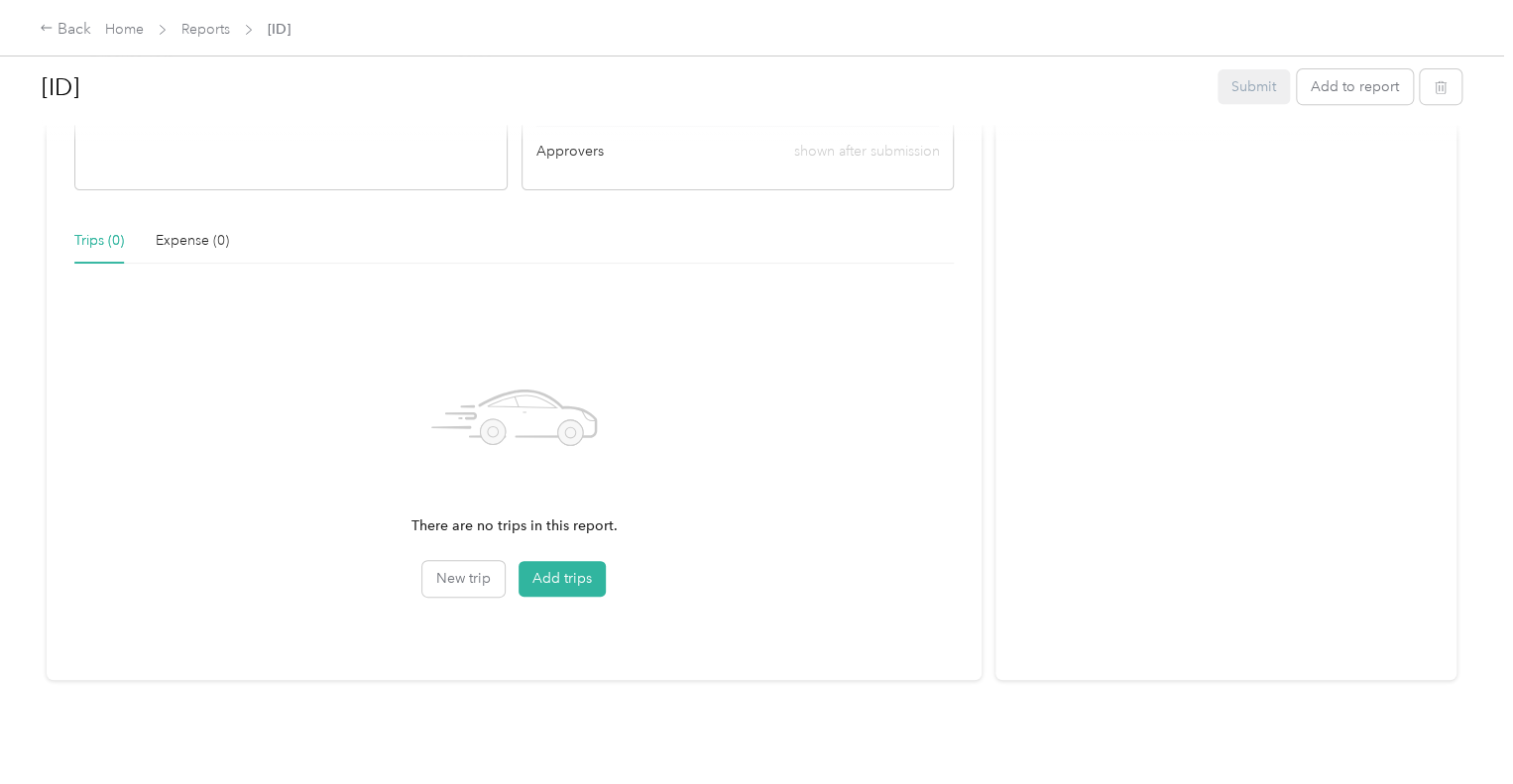 click at bounding box center (756, 392) 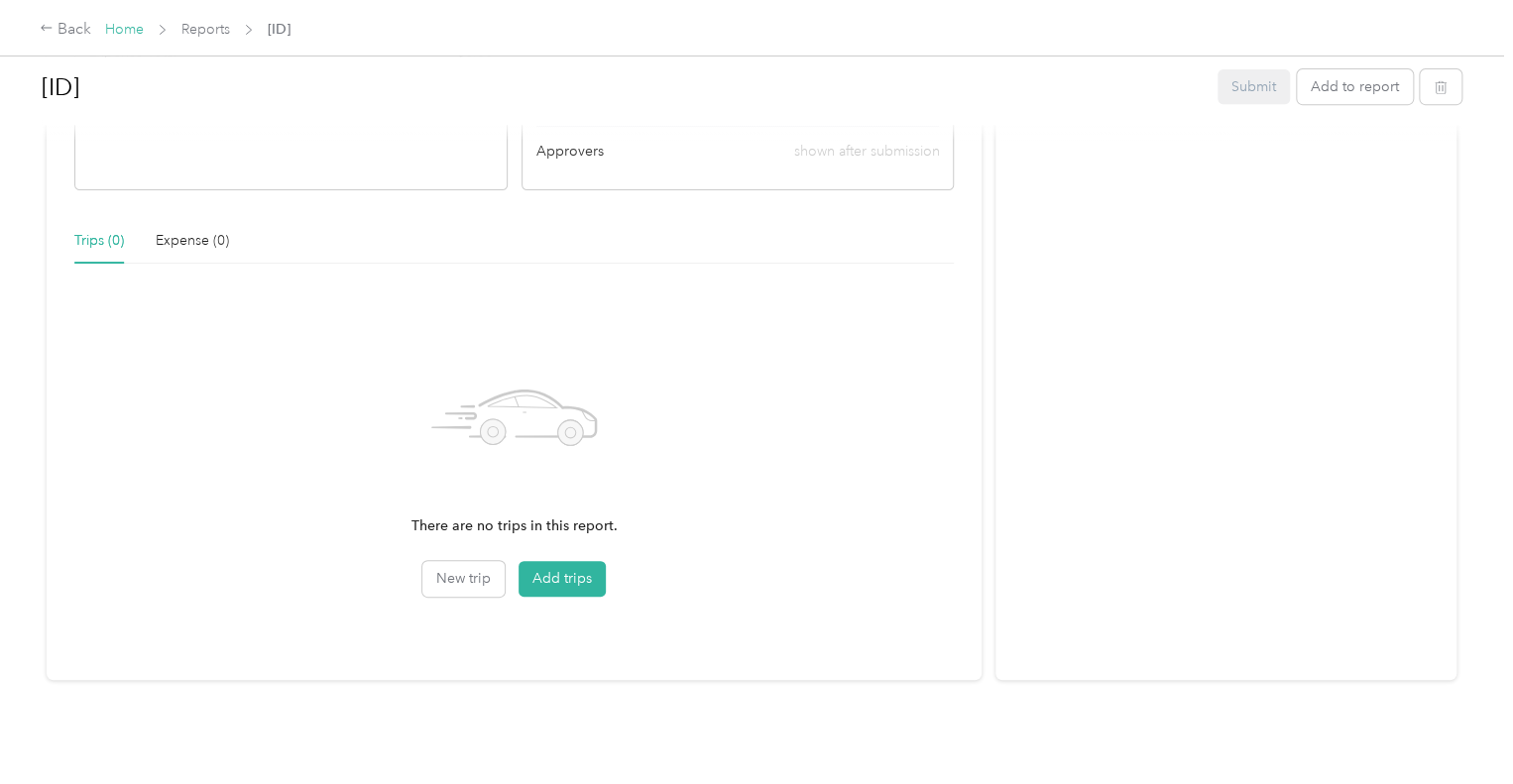 click on "Home" at bounding box center [124, 29] 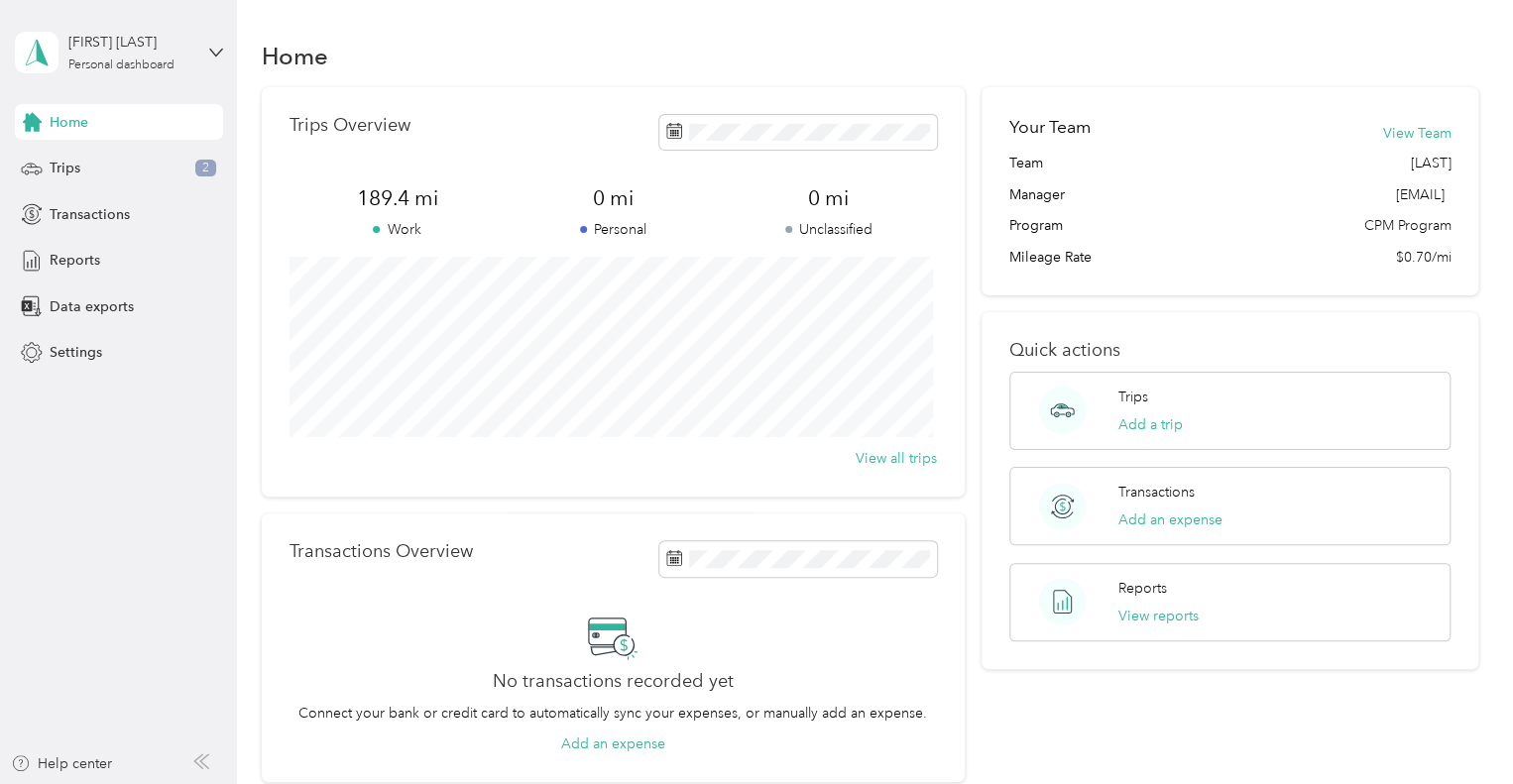 click on "Home Trips 2 Transactions Reports Data exports Settings" at bounding box center (119, 237) 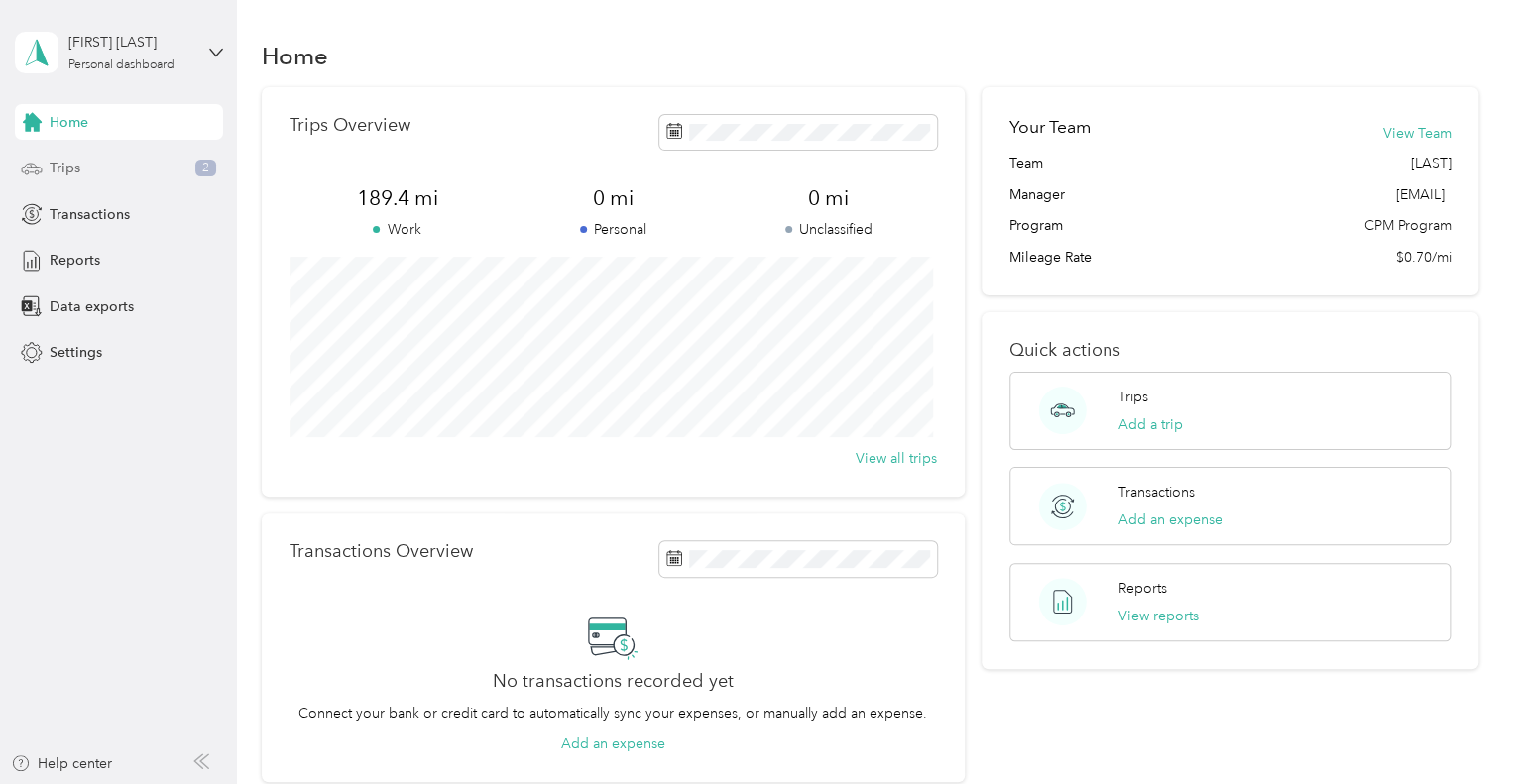 click on "Trips 2" at bounding box center (119, 168) 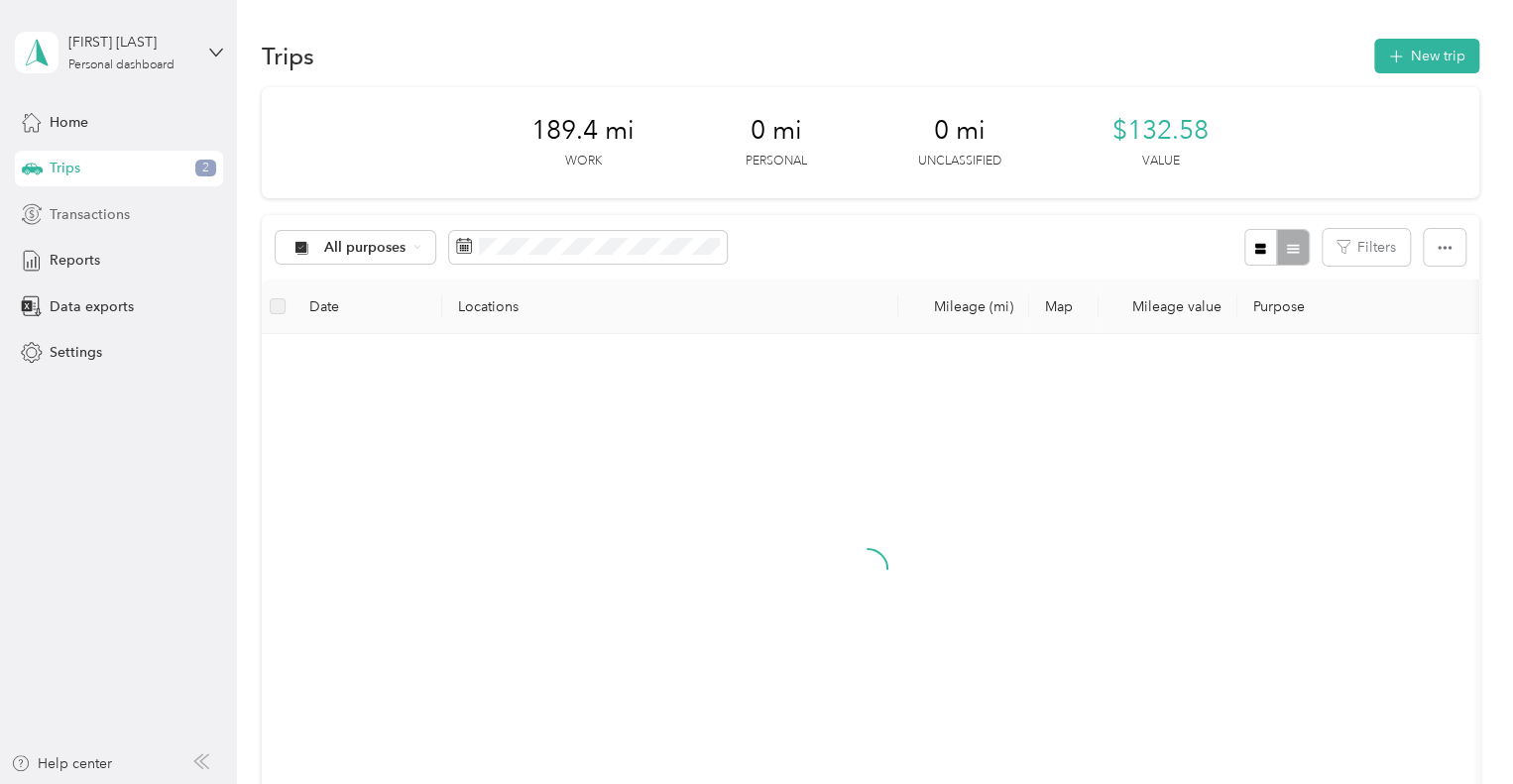 click on "Transactions" at bounding box center (89, 214) 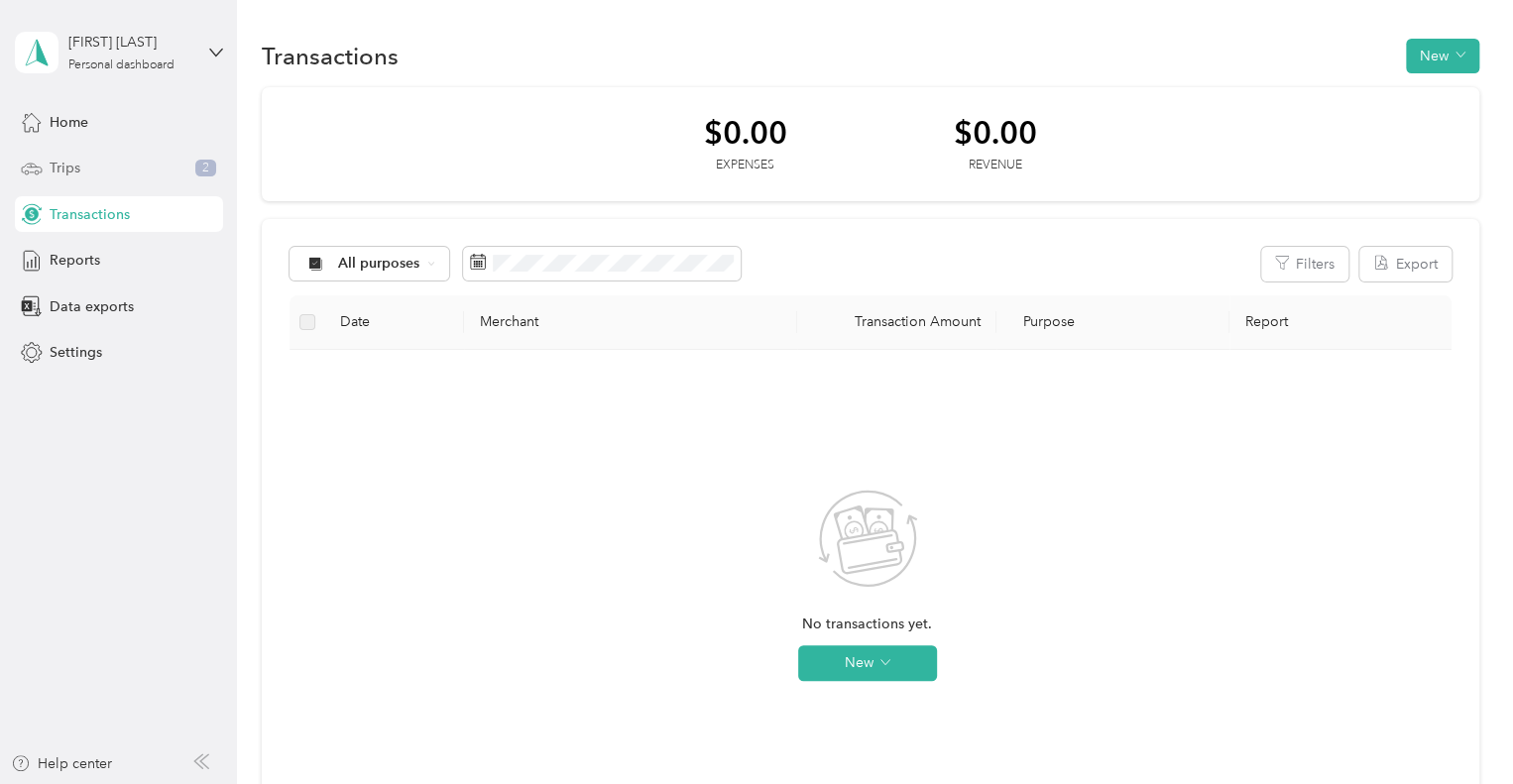 click on "Trips 2" at bounding box center (119, 168) 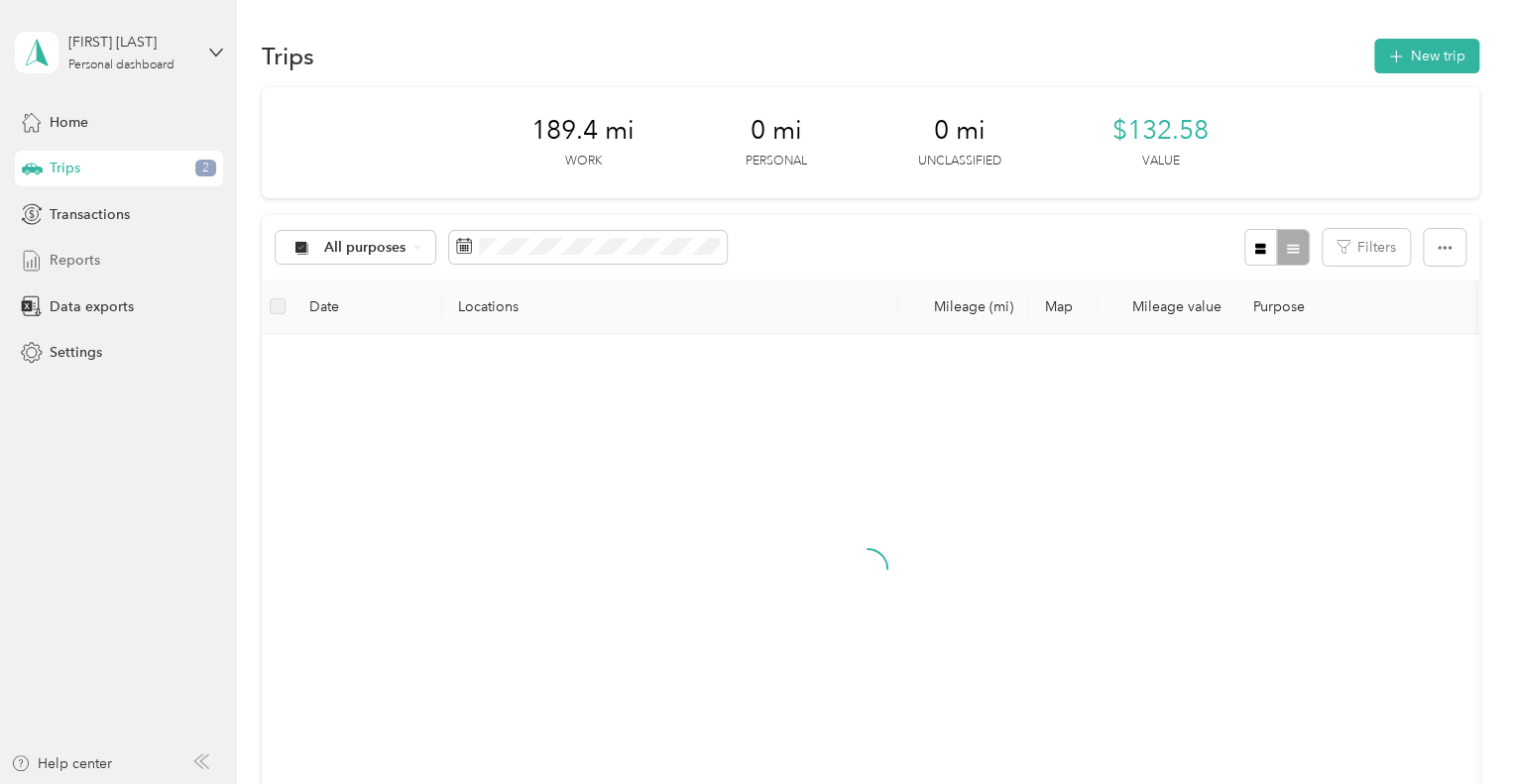 click on "Reports" at bounding box center (119, 261) 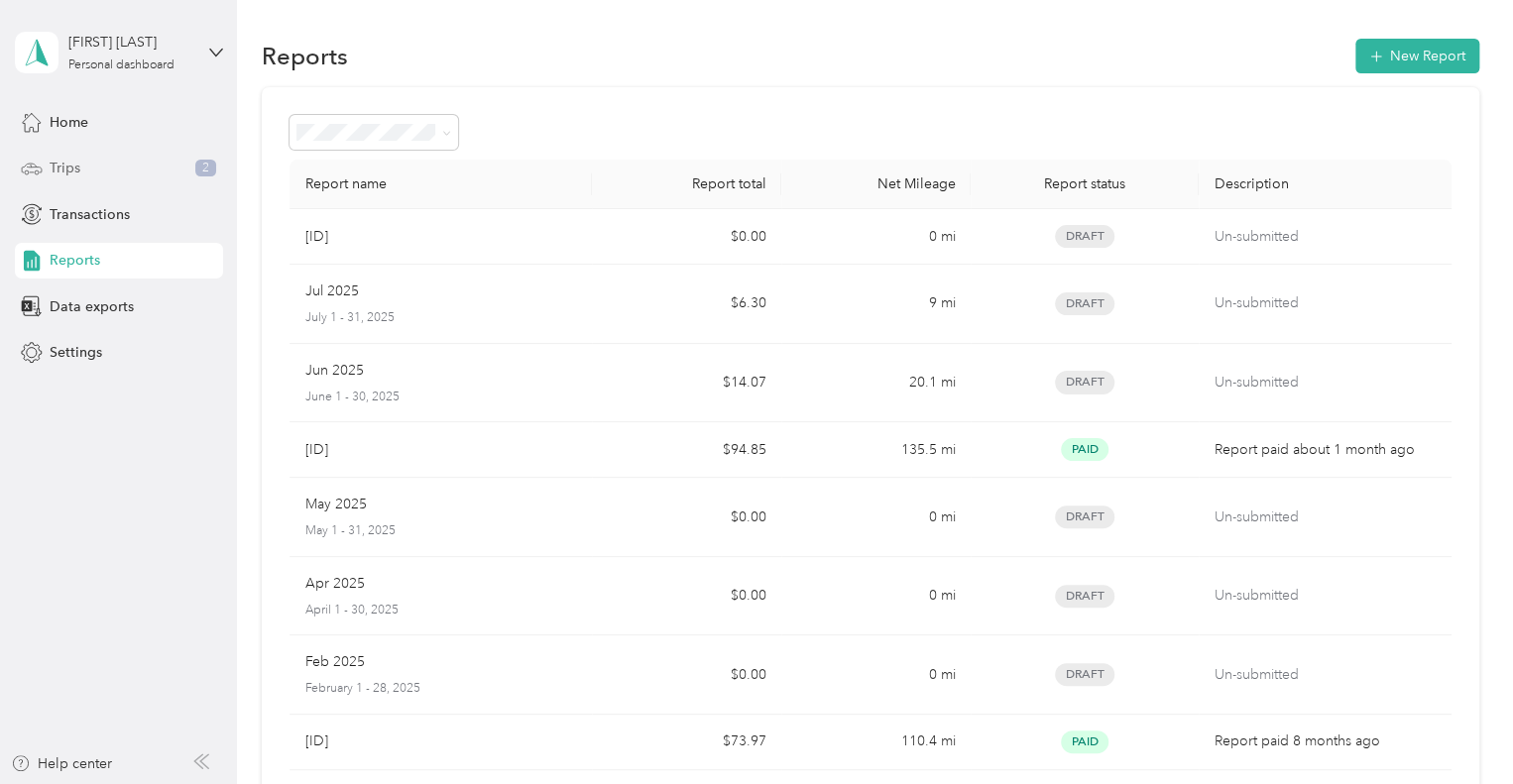 click on "Trips 2" at bounding box center (119, 168) 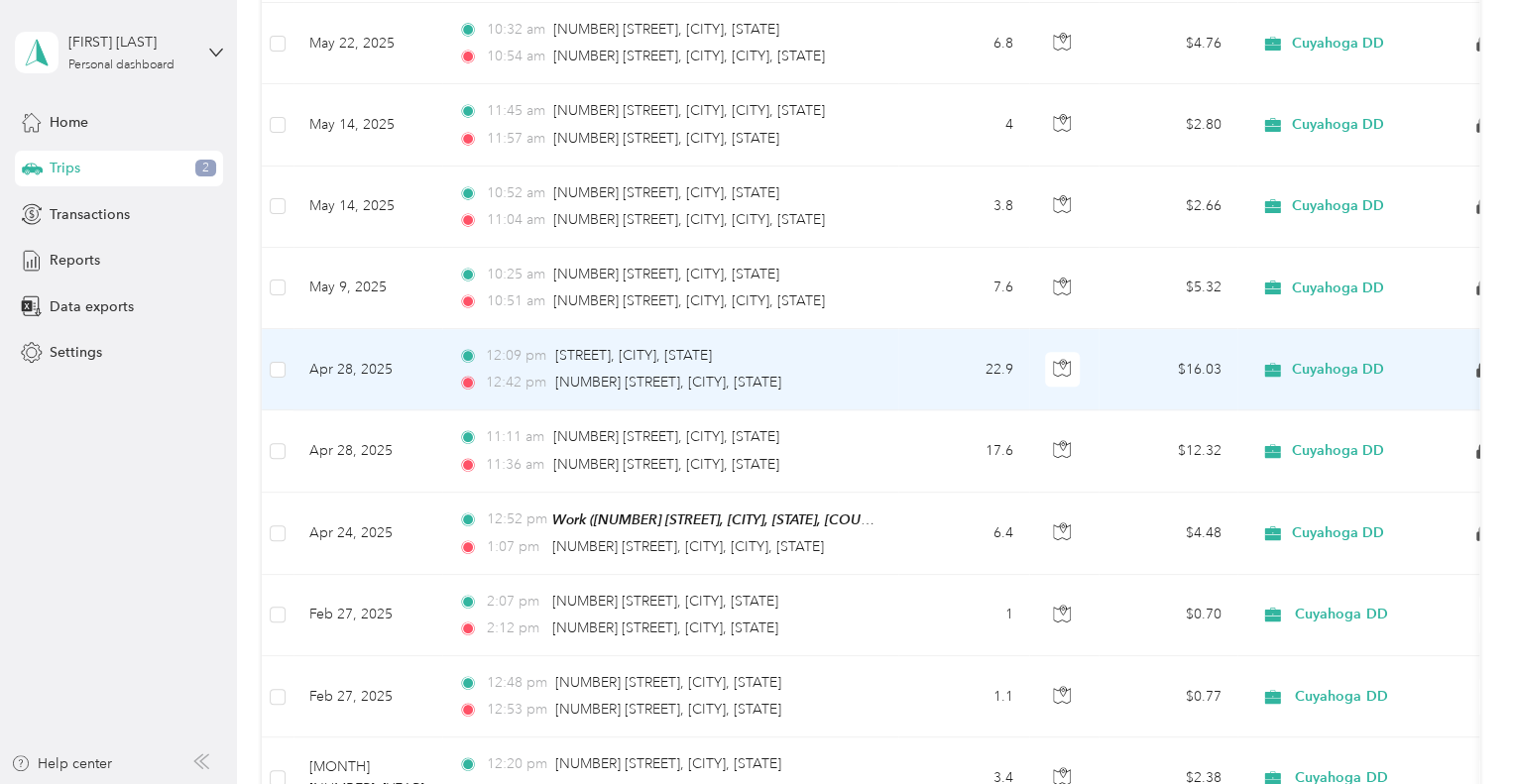 scroll, scrollTop: 793, scrollLeft: 0, axis: vertical 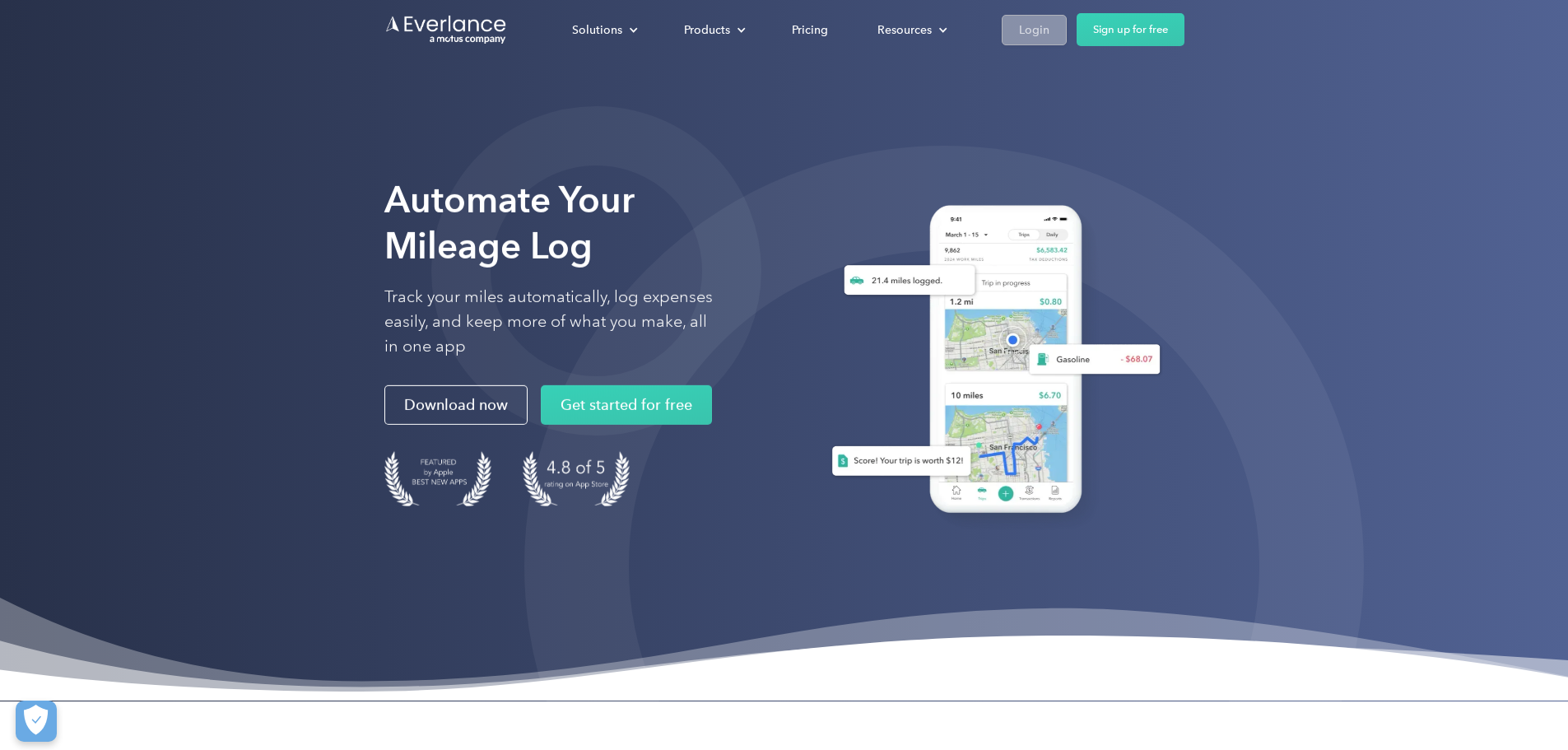 click on "Login" at bounding box center [1034, 30] 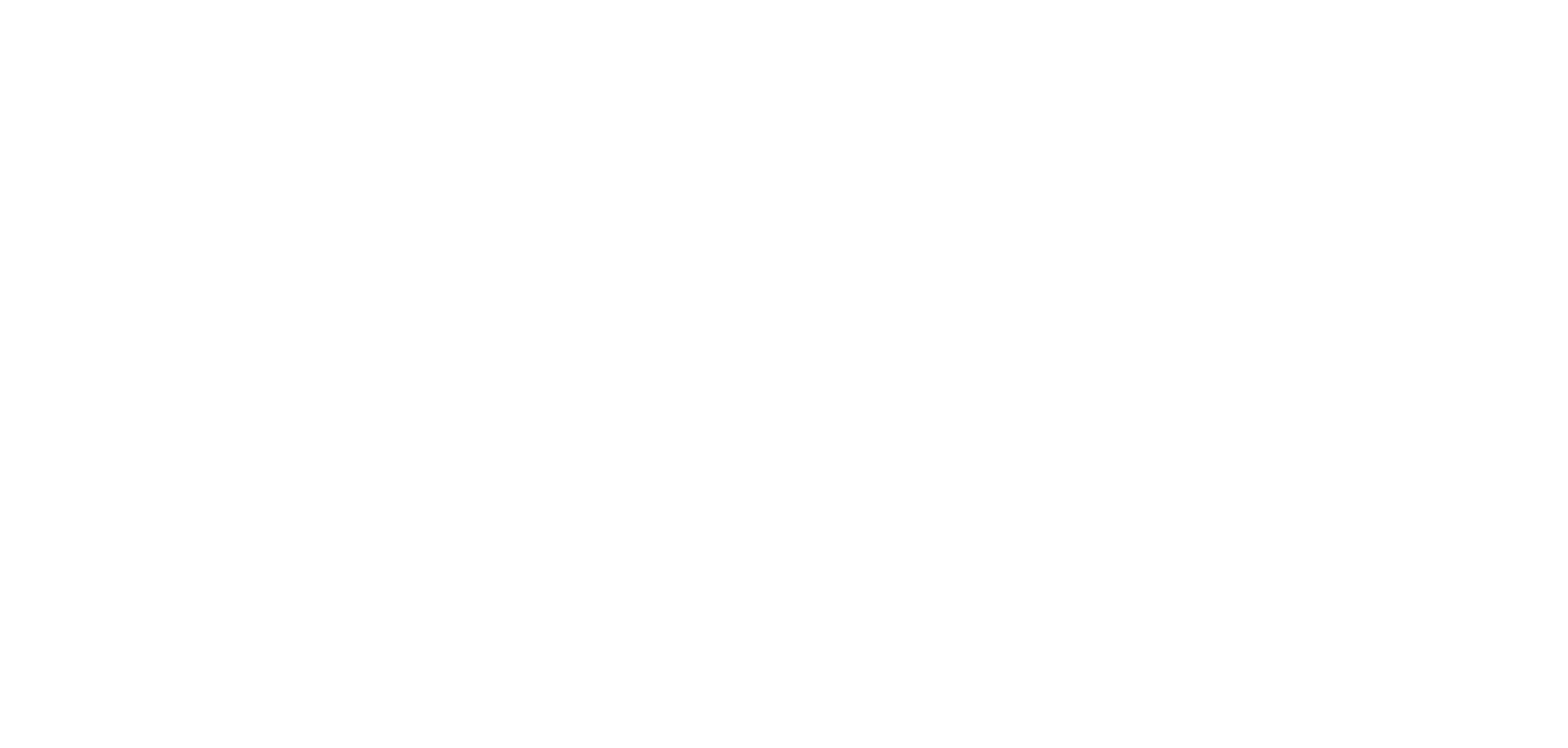 scroll, scrollTop: 0, scrollLeft: 0, axis: both 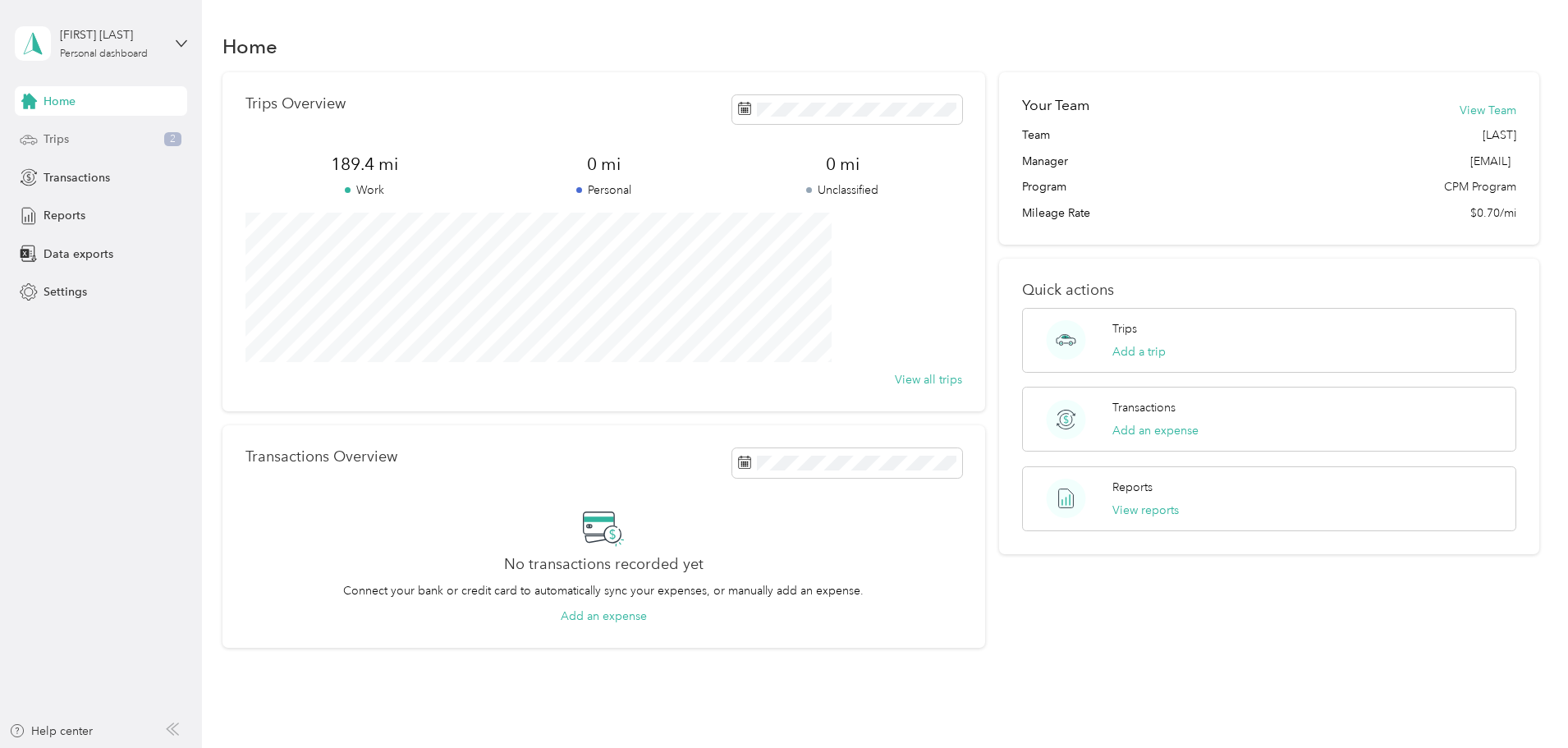 click on "Trips" at bounding box center [56, 139] 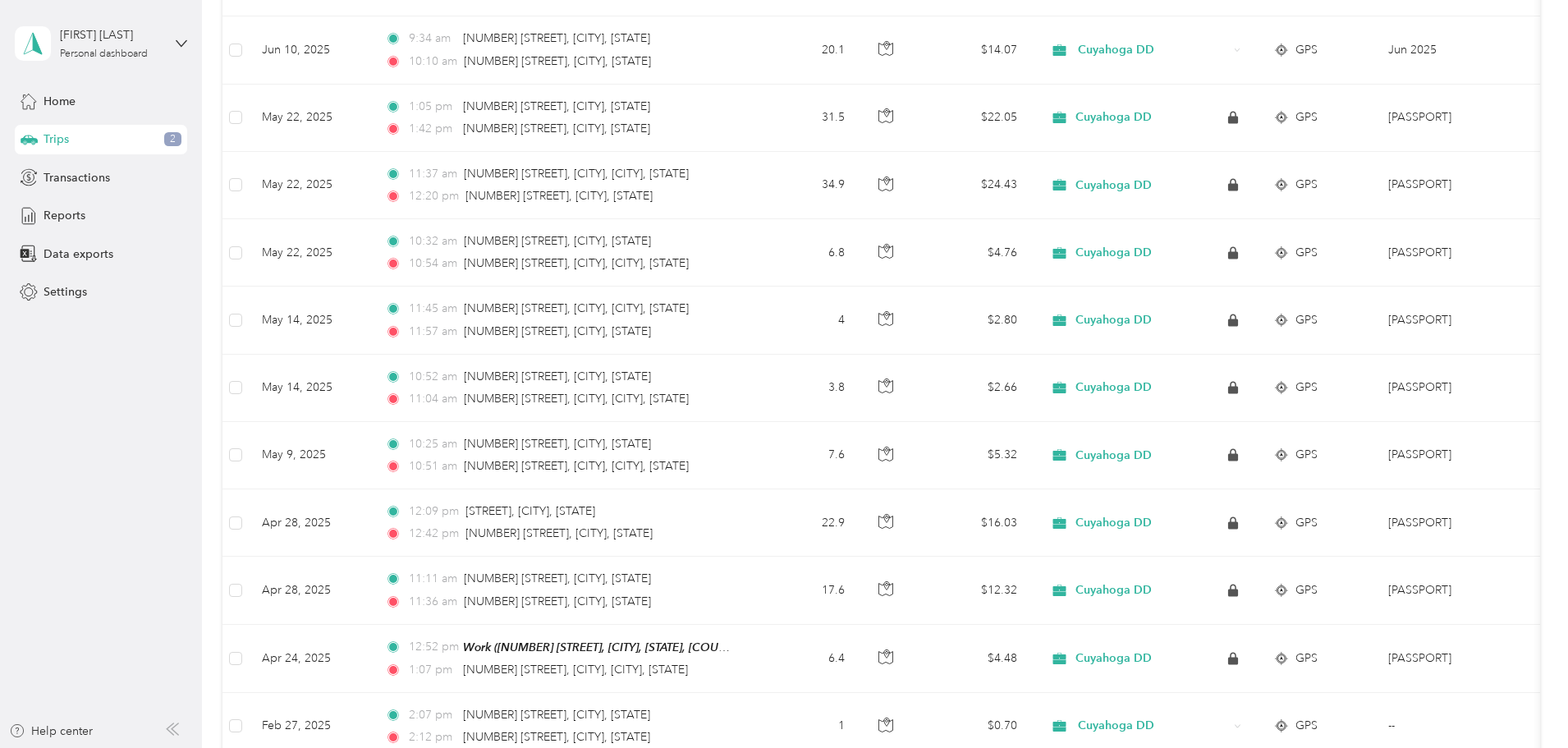scroll, scrollTop: 0, scrollLeft: 0, axis: both 